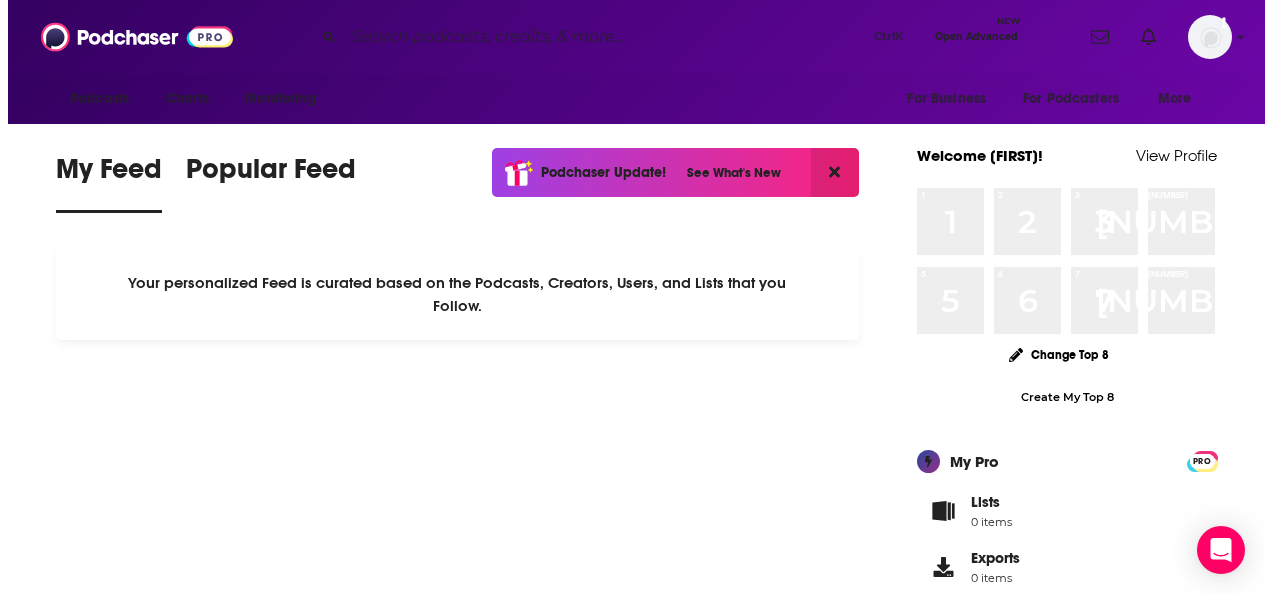 scroll, scrollTop: 0, scrollLeft: 0, axis: both 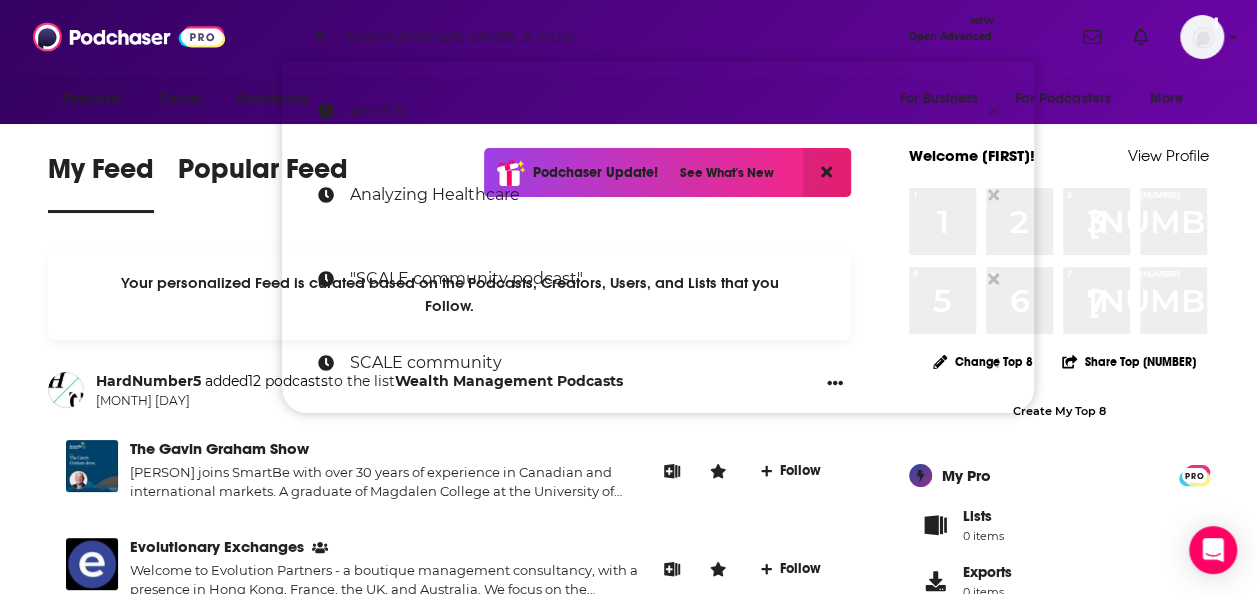 click at bounding box center [618, 37] 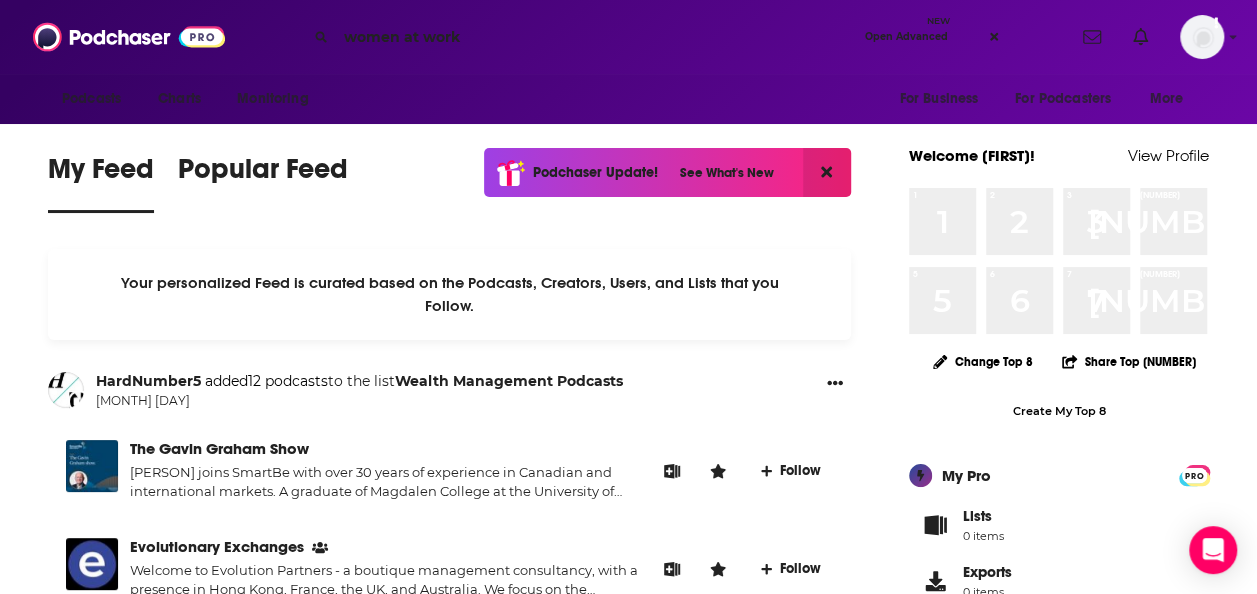 type on "women at work" 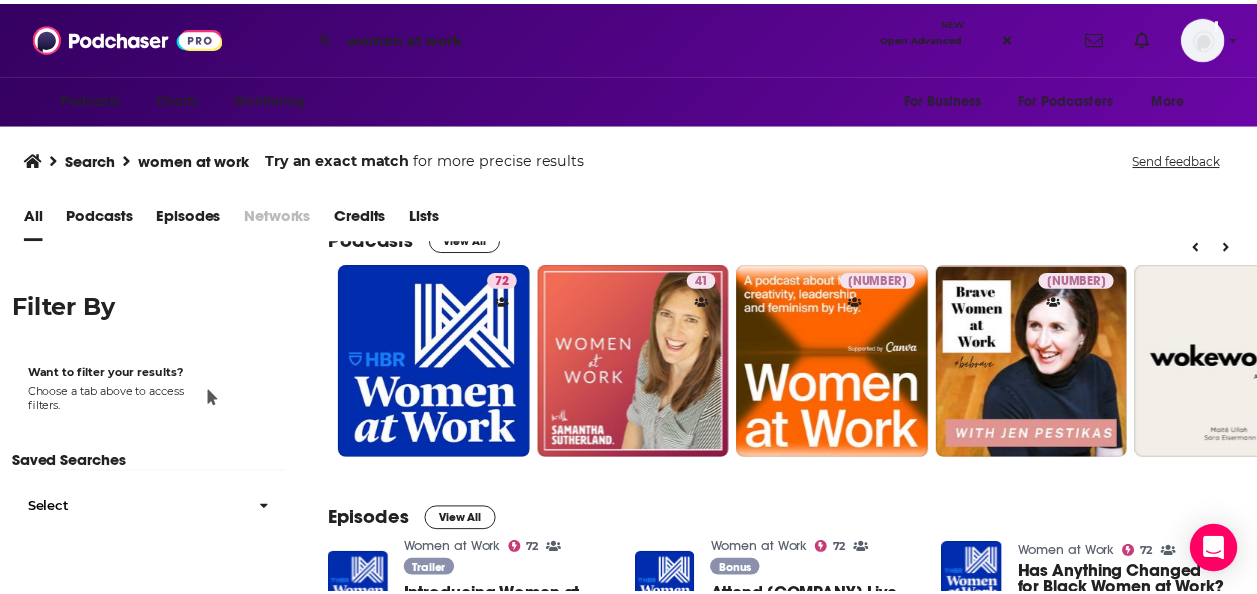 scroll, scrollTop: 0, scrollLeft: 0, axis: both 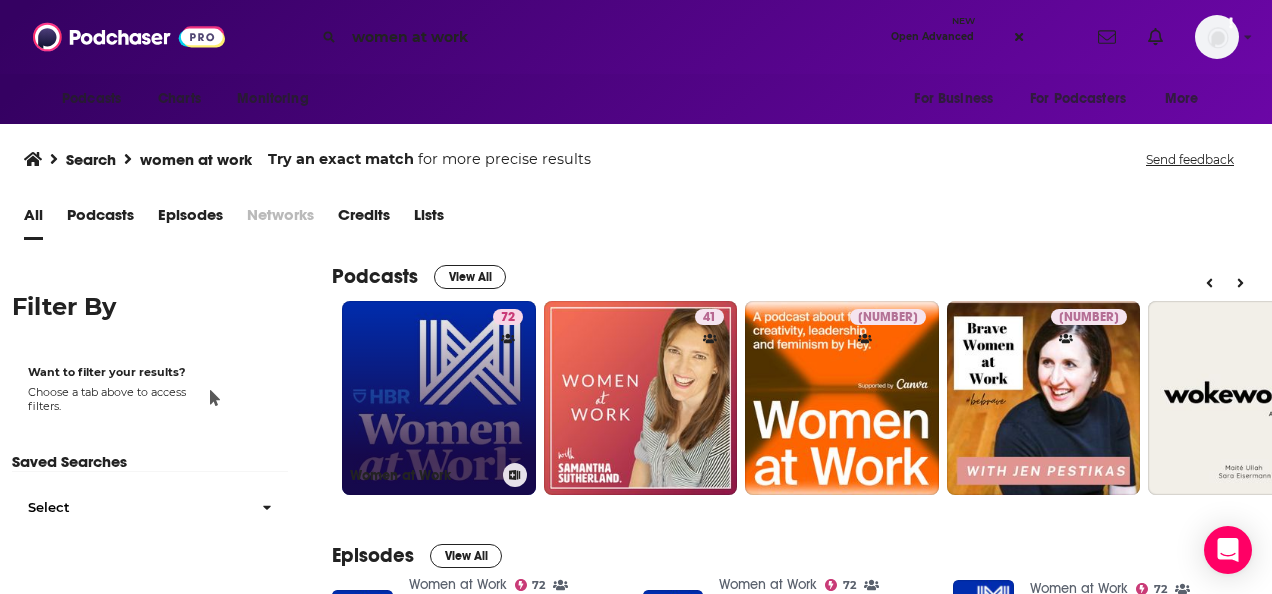 click on "72 Women at Work" at bounding box center [439, 398] 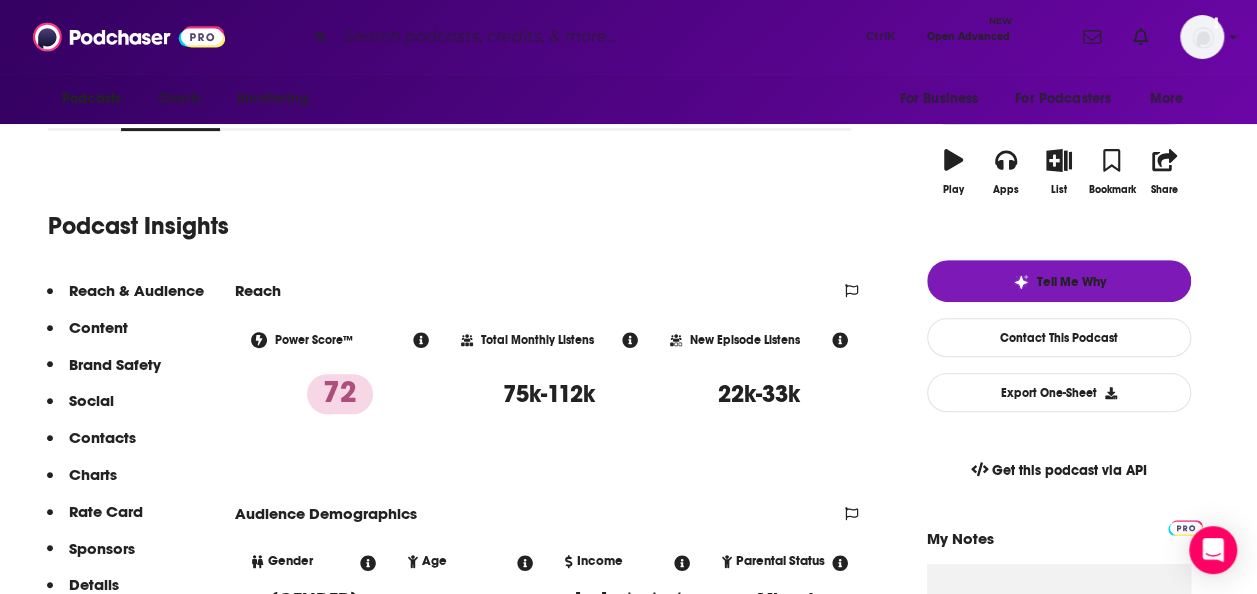 scroll, scrollTop: 100, scrollLeft: 0, axis: vertical 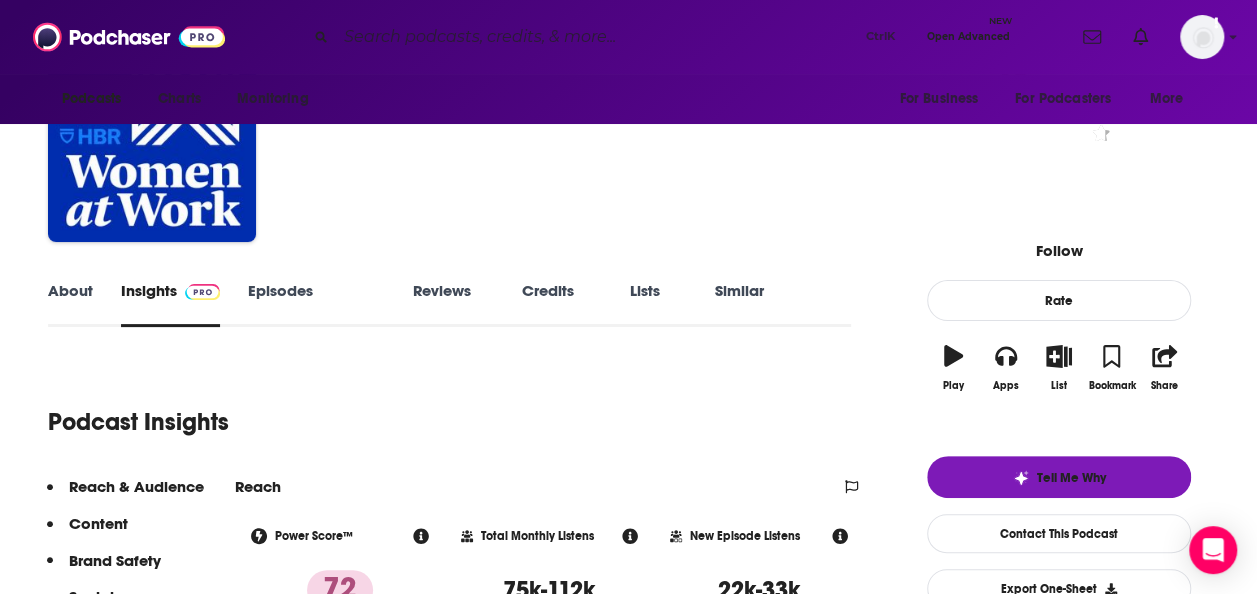 click on "Episodes 163" at bounding box center (316, 304) 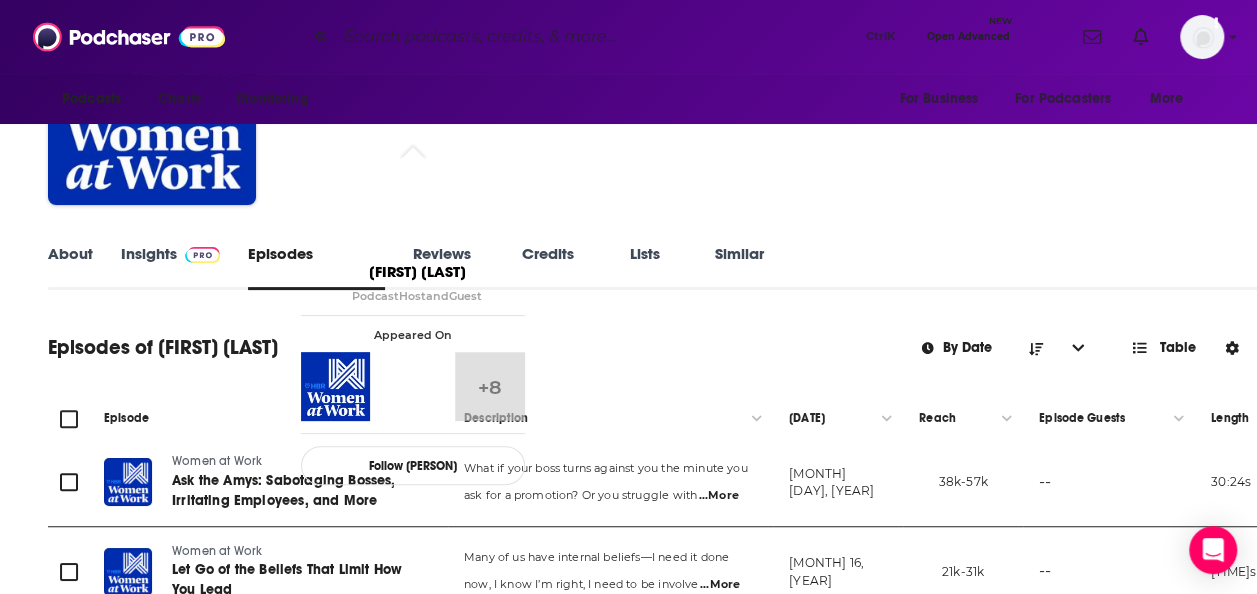 scroll, scrollTop: 300, scrollLeft: 0, axis: vertical 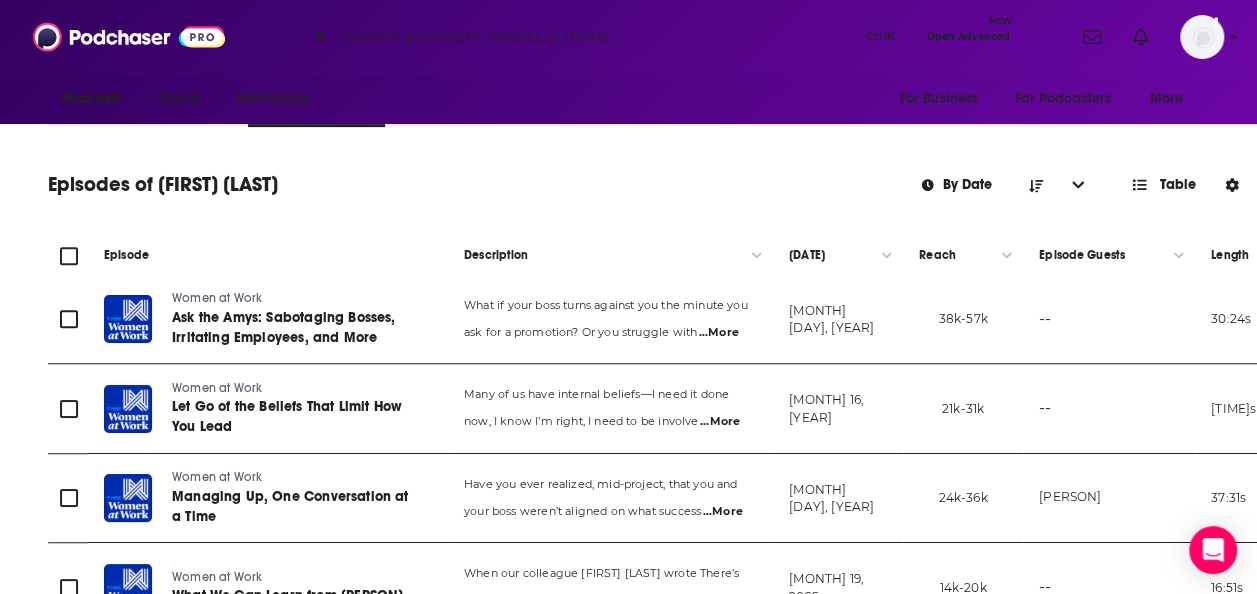 click on "About Insights Episodes 163 Reviews 2 Credits 74 Lists 15 Similar Episodes of Women at Work By Date Table Episode Description Date Aired Reach Episode Guests Length Women at Work Ask the Amys: Sabotaging Bosses, Irritating Employees, and More What if your boss turns against you the minute you ask for a promotion? Or you struggle with ...More [MONTH] 30, 2025 38k-57k -- 30:24 s Women at Work Let Go of the Beliefs That Limit How You Lead Many of us have internal beliefs—I need it done now, I need to be involve ...More [MONTH] 16, 2025 21k-31k -- 37:13 s Women at Work Managing Up, One Conversation at a Time Have you ever realized, mid-project, that you and your boss weren’t aligned on what success ...More [MONTH] 2, 2025 24k-36k [FIRST] [LAST] 37:31 s Women at Work What We Can Learn from Taylor Swift When our colleague Kevin Evers wrote There’s Nothing Like This: The Strategic Genius of ...More [MONTH] 19, 2025 14k-20k -- 16:51 s Women at Work What to Share, What to Hold Back ...More 27k-41k" at bounding box center (728, 1390) 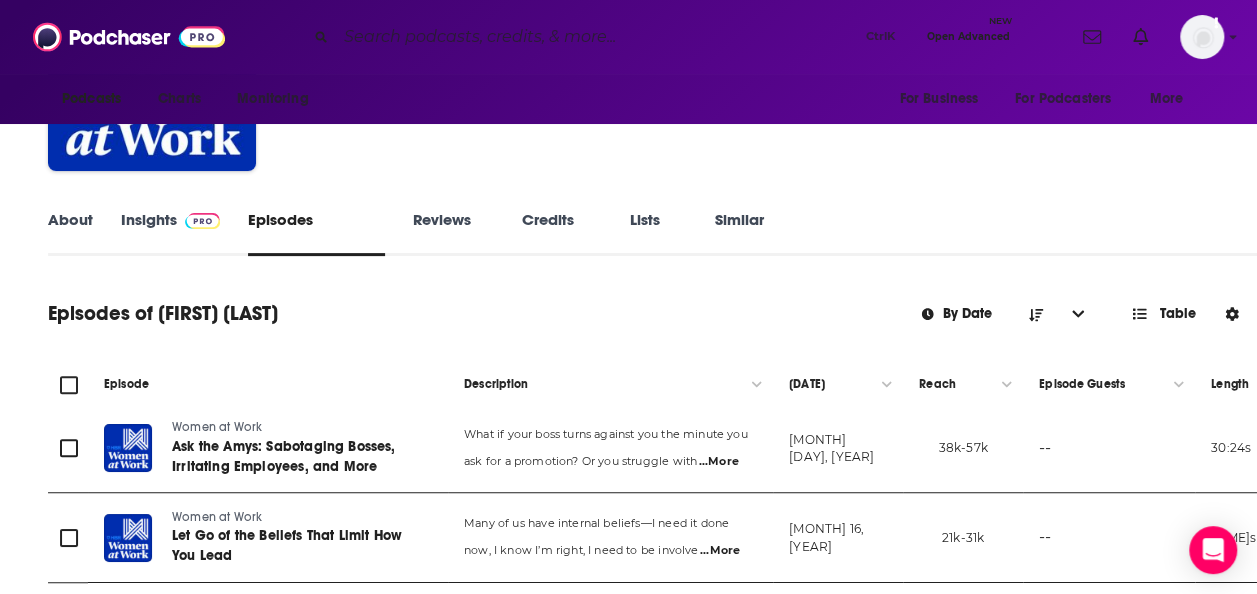 scroll, scrollTop: 0, scrollLeft: 0, axis: both 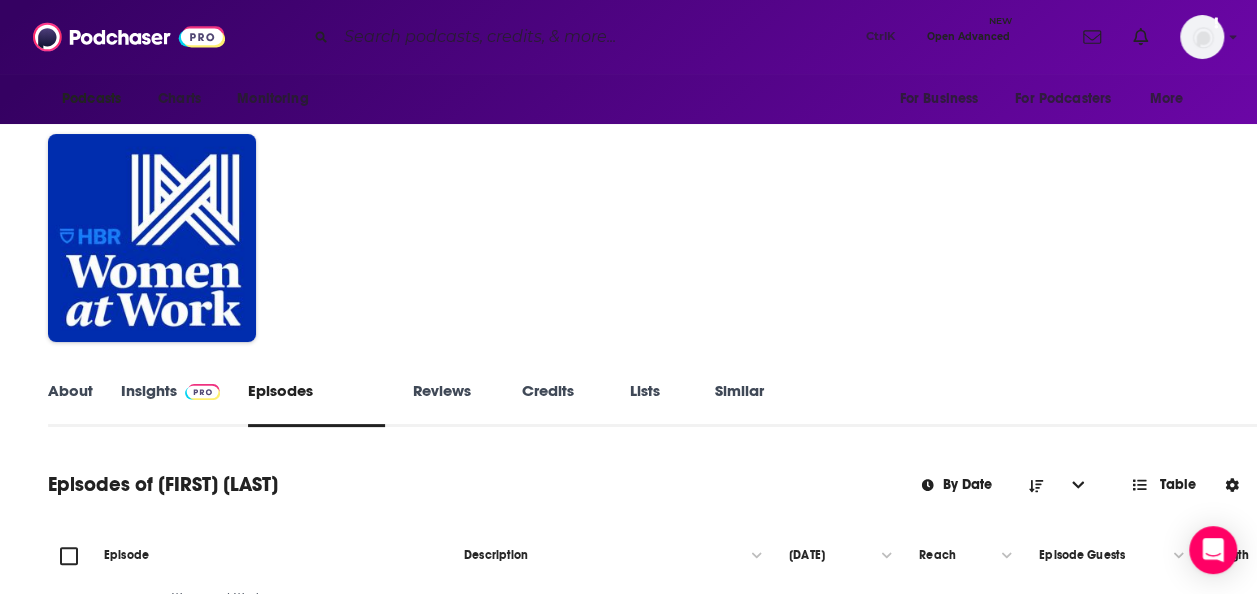 click on "About" at bounding box center [70, 404] 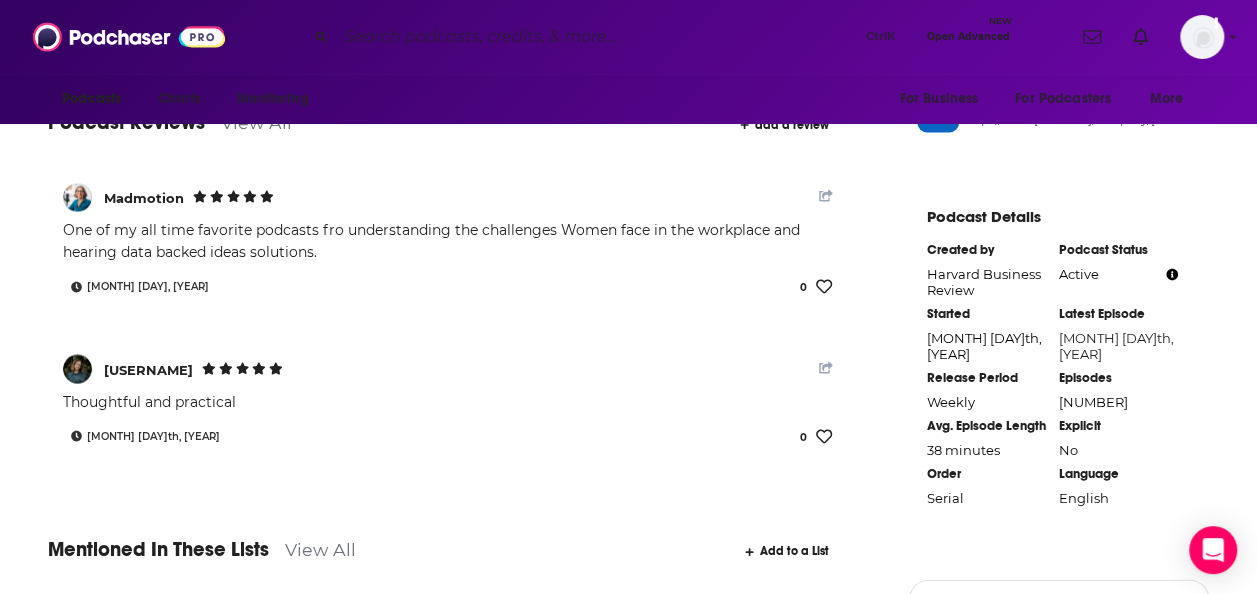 scroll, scrollTop: 1800, scrollLeft: 0, axis: vertical 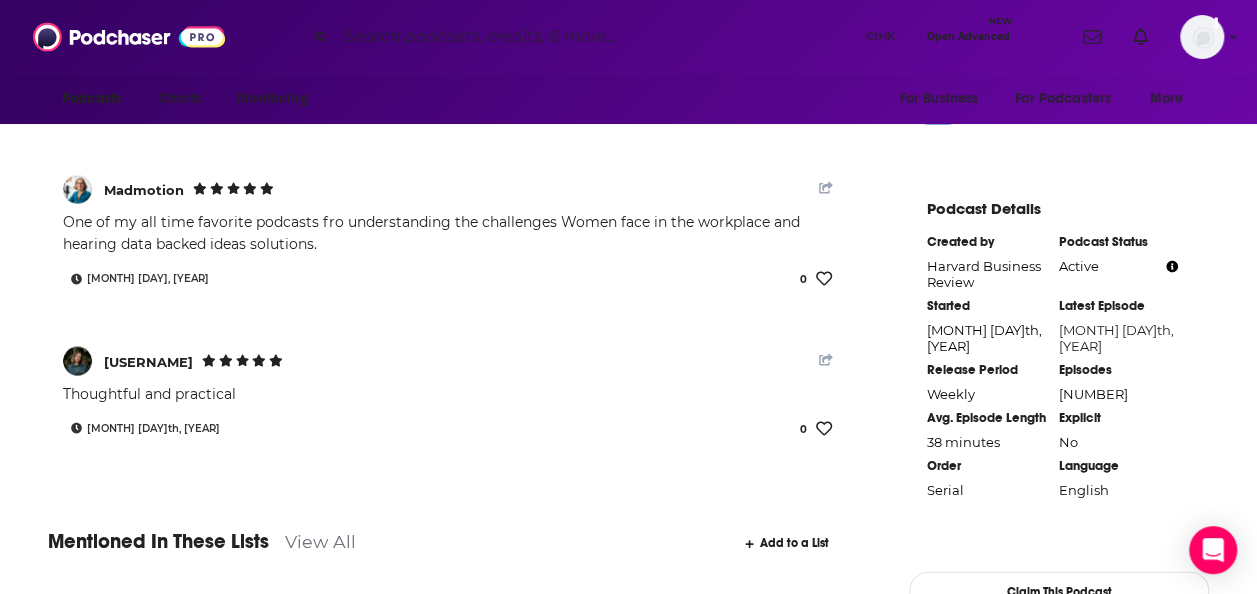 click at bounding box center (597, 37) 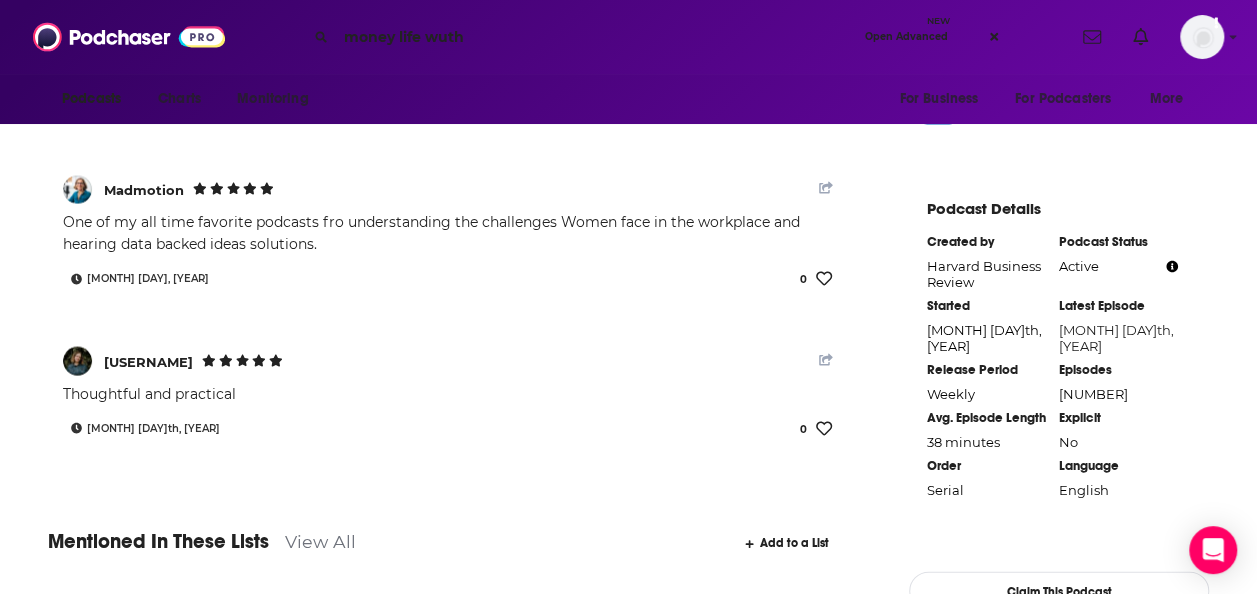 type on "money life wuth" 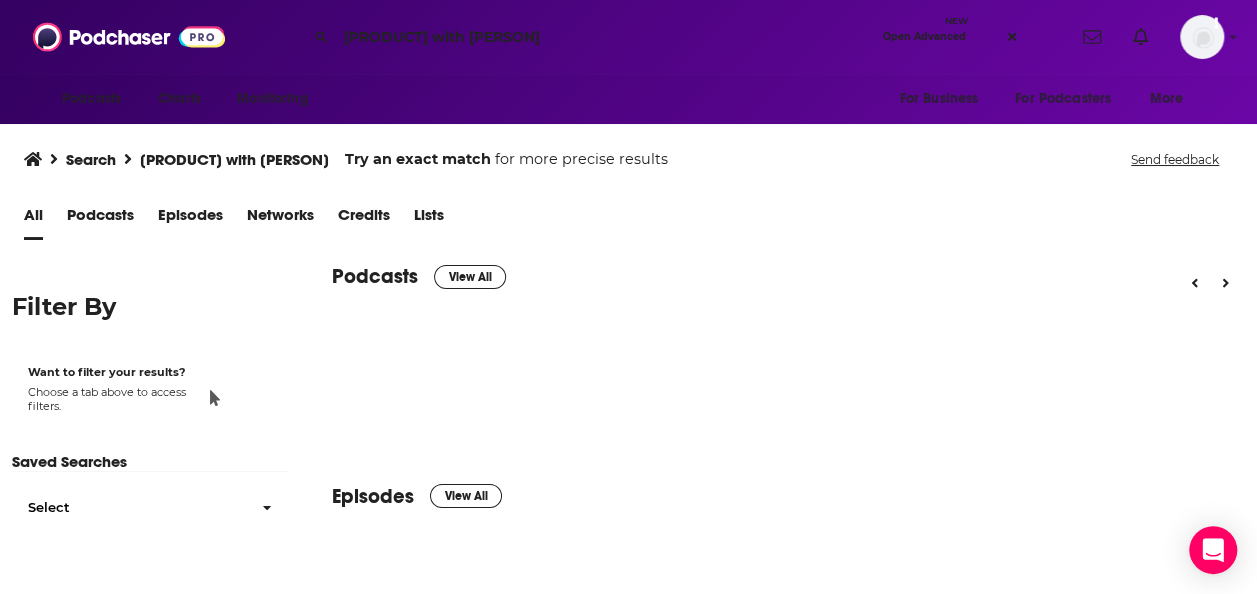 scroll, scrollTop: 0, scrollLeft: 0, axis: both 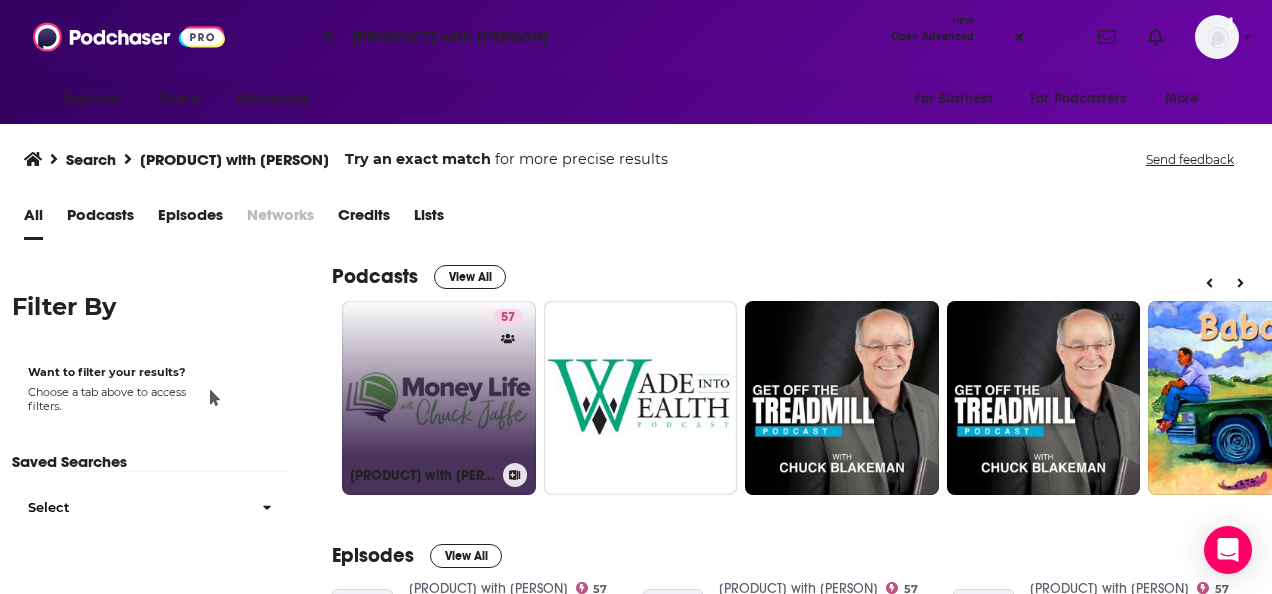 click on "57 Money Life with Chuck Jaffe" at bounding box center [439, 398] 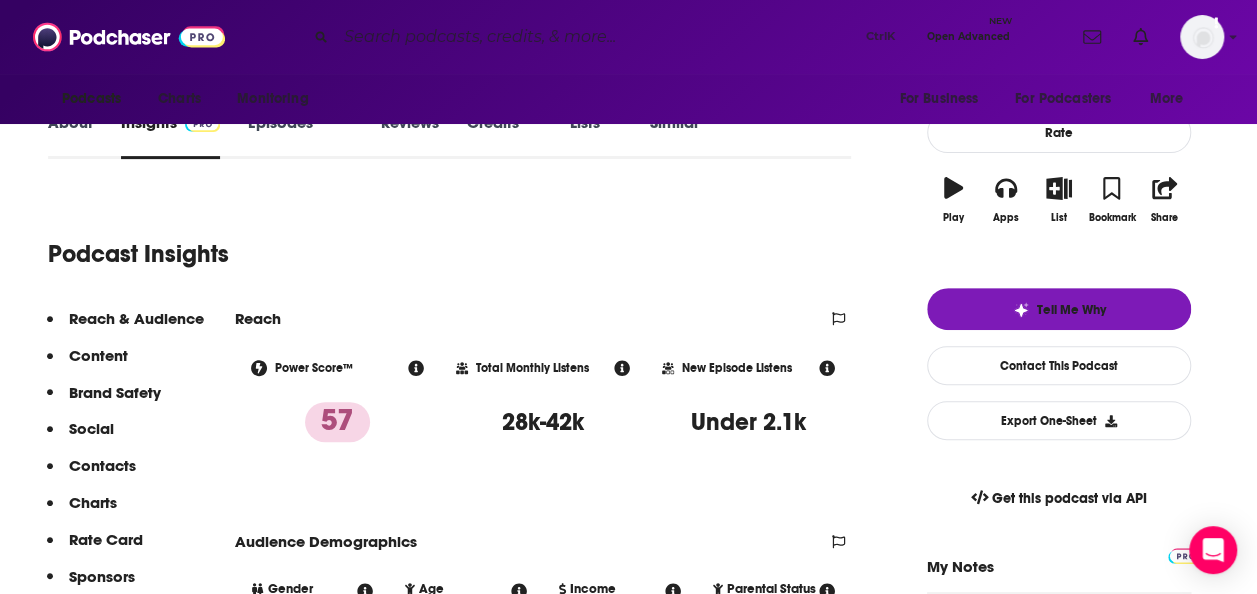 scroll, scrollTop: 300, scrollLeft: 0, axis: vertical 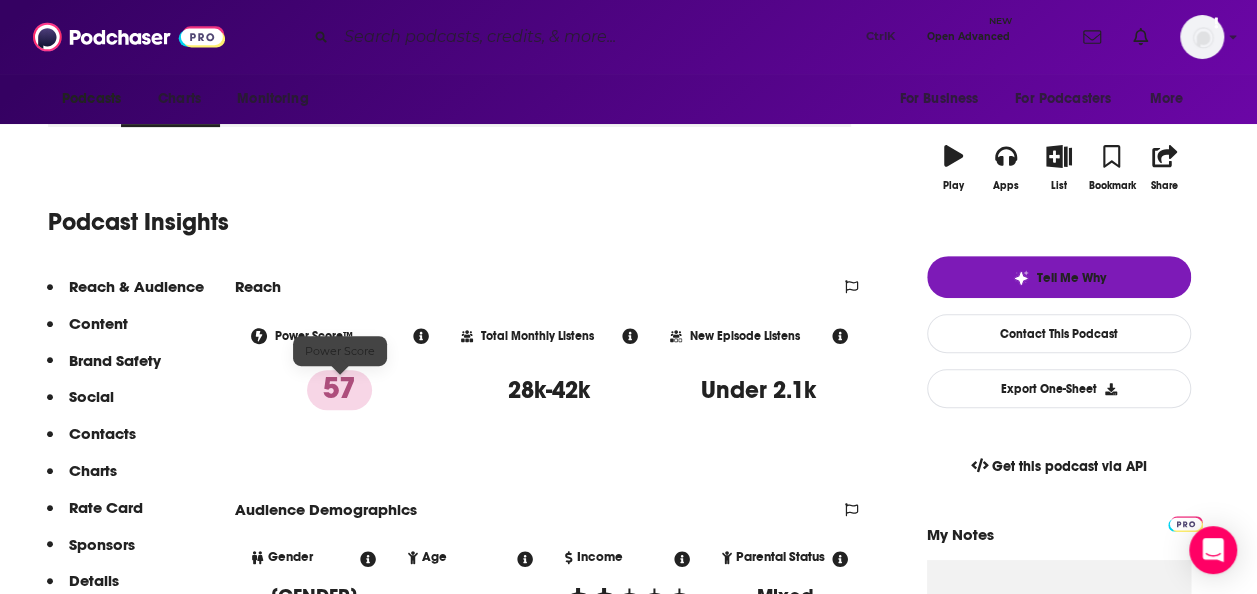 click on "57" at bounding box center [339, 390] 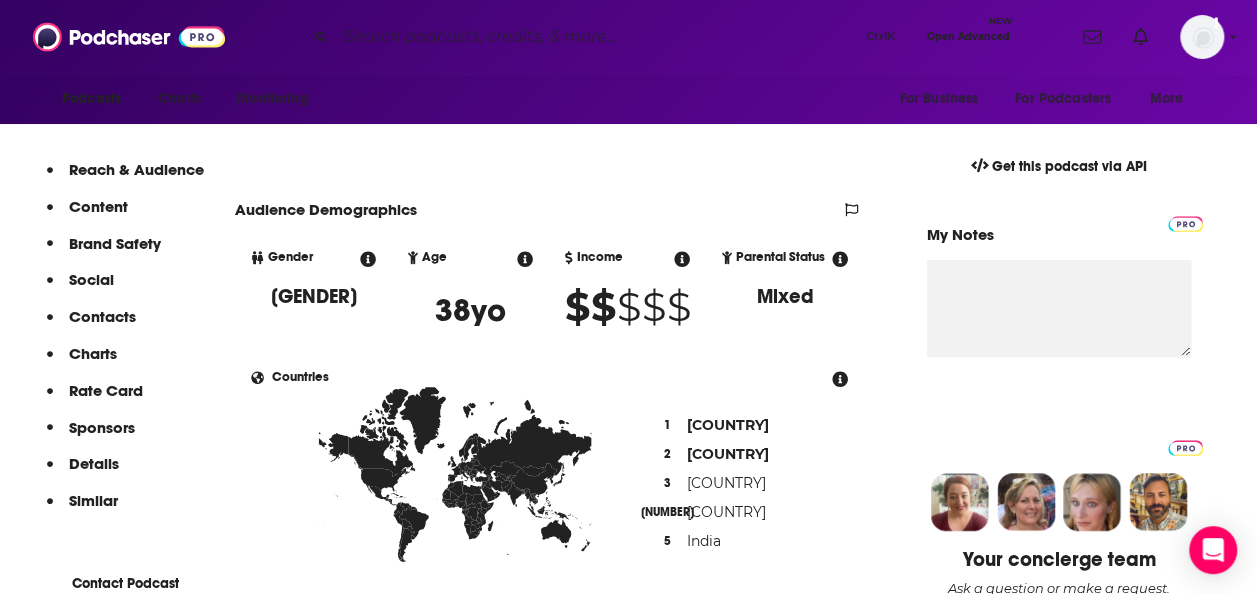 scroll, scrollTop: 400, scrollLeft: 0, axis: vertical 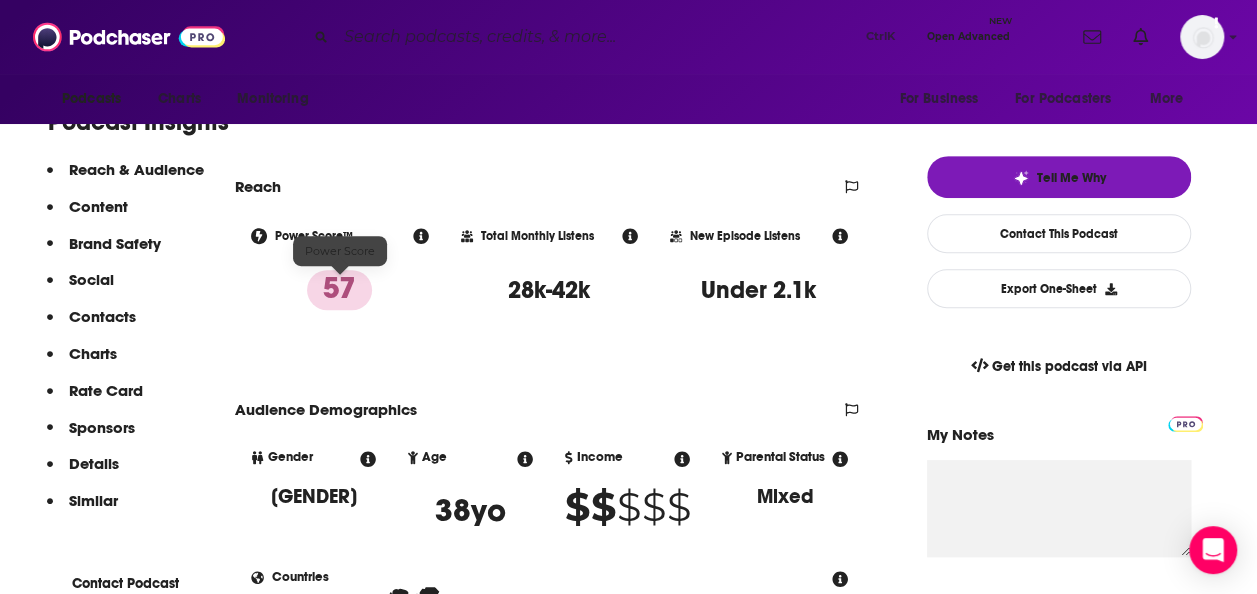 click on "57" at bounding box center [339, 290] 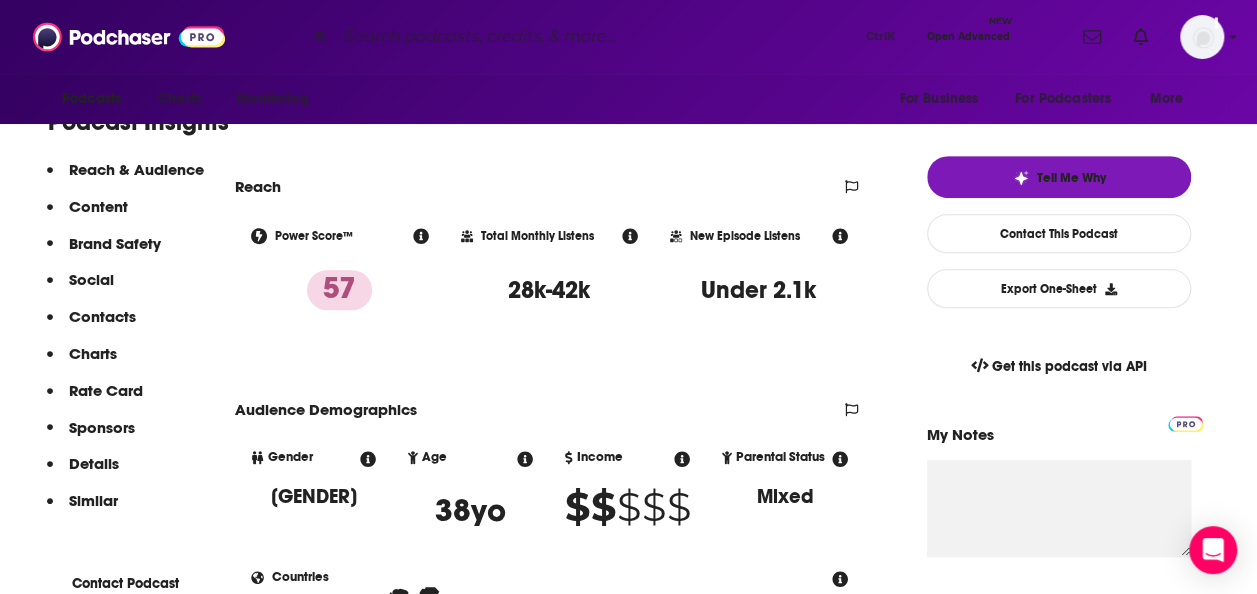 click at bounding box center (421, 236) 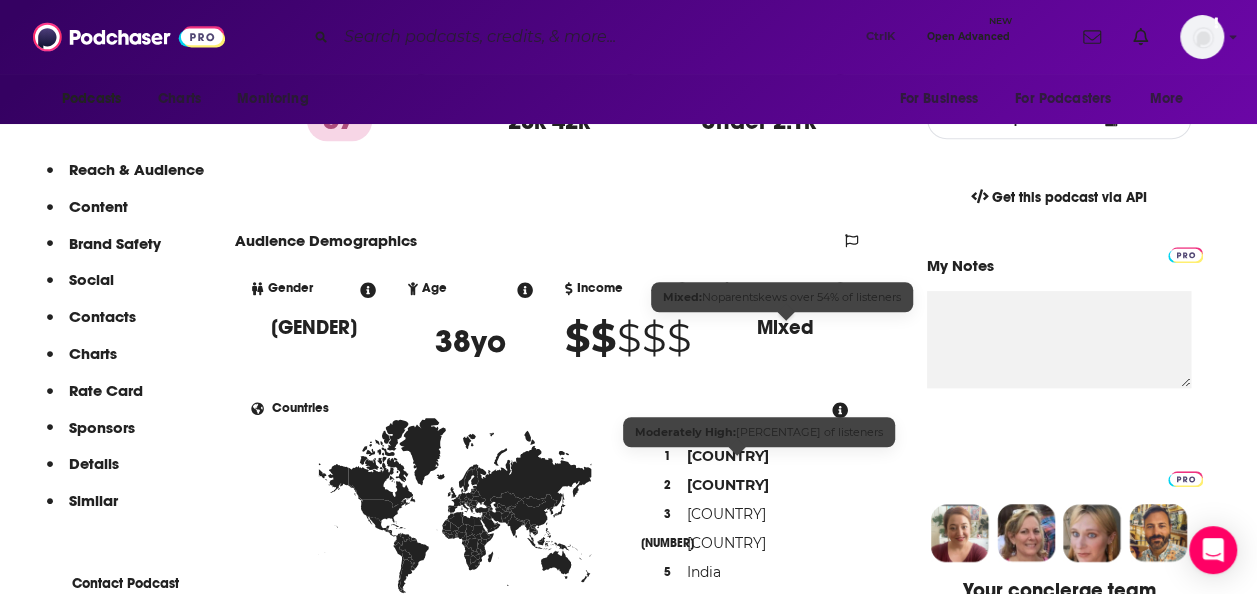 scroll, scrollTop: 600, scrollLeft: 0, axis: vertical 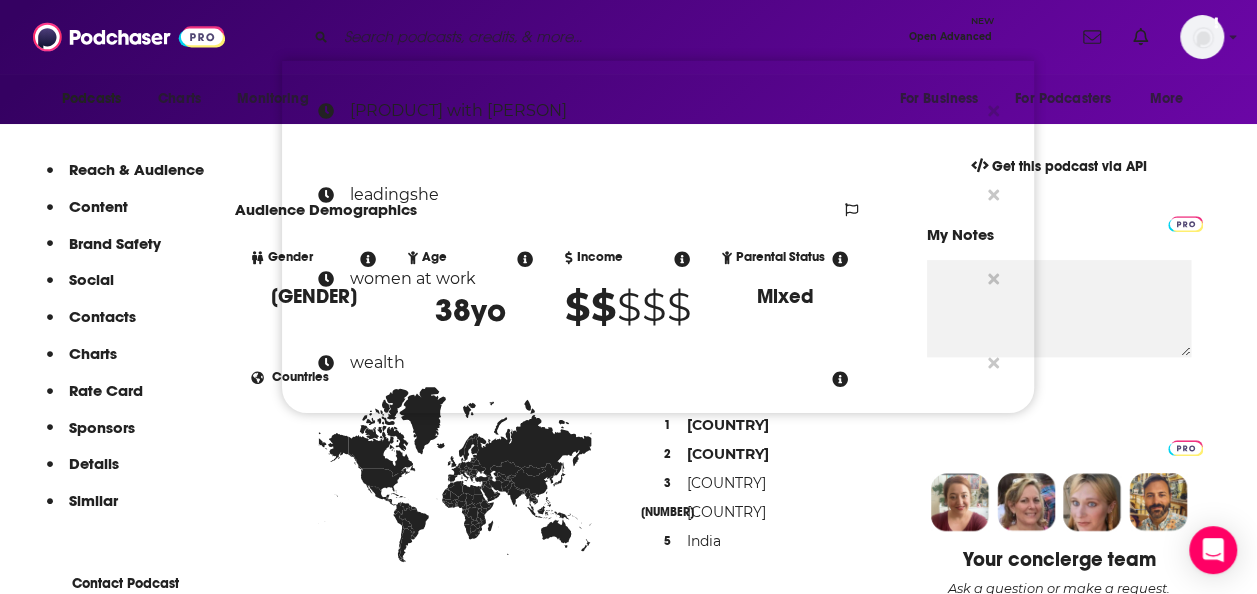 click at bounding box center (618, 37) 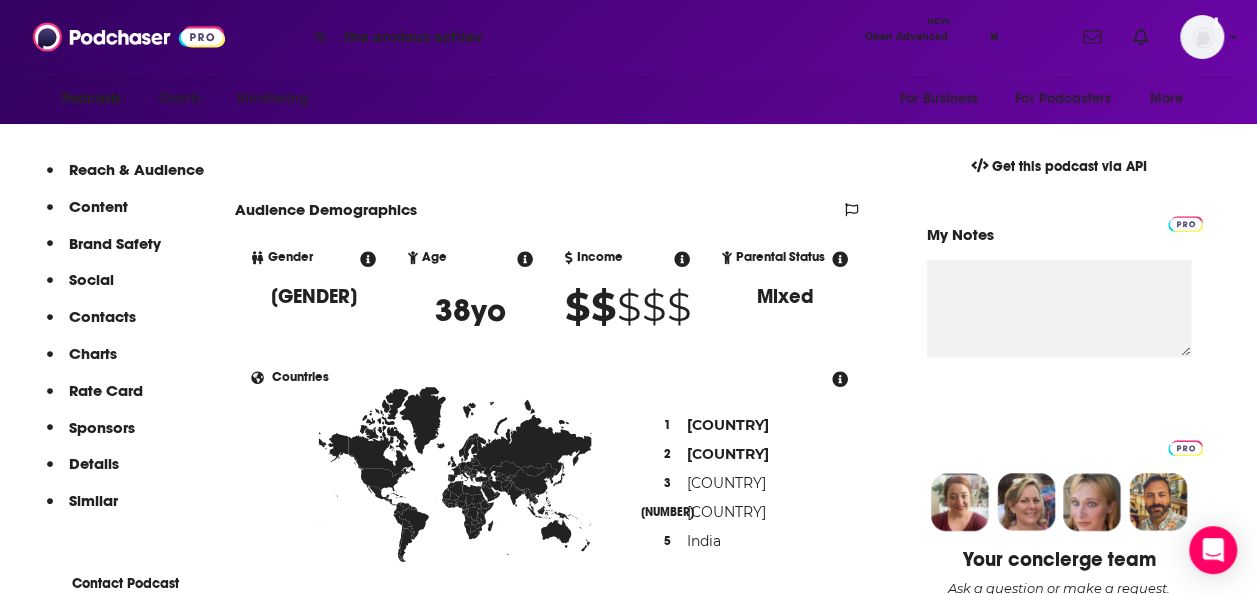 type on "the anxious achieve" 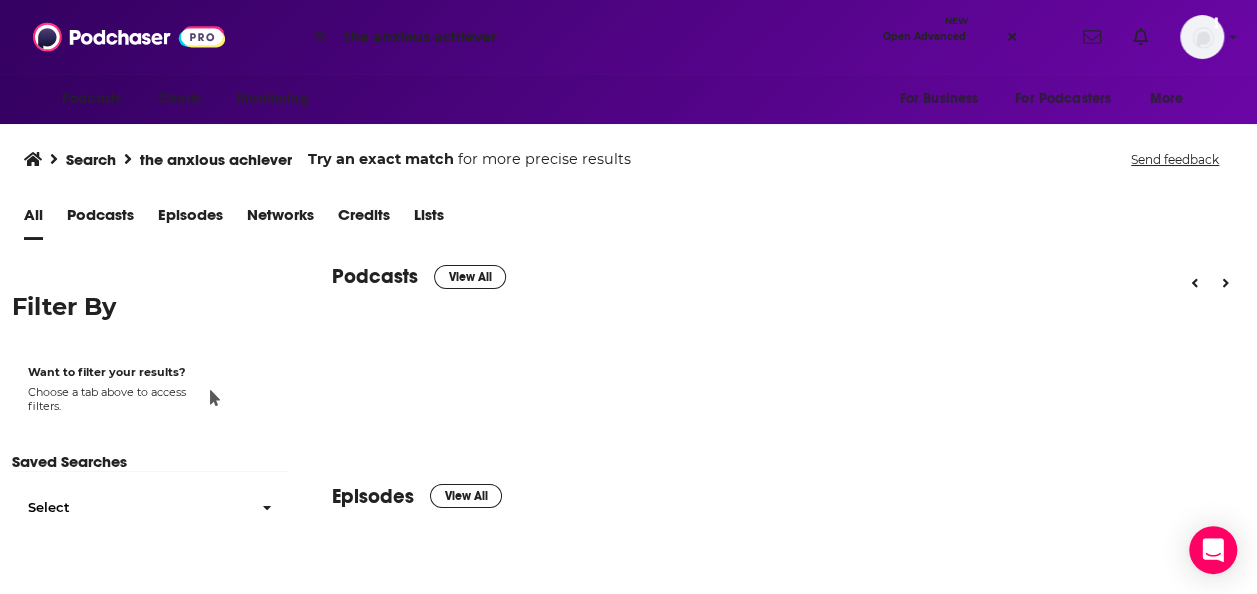 scroll, scrollTop: 0, scrollLeft: 0, axis: both 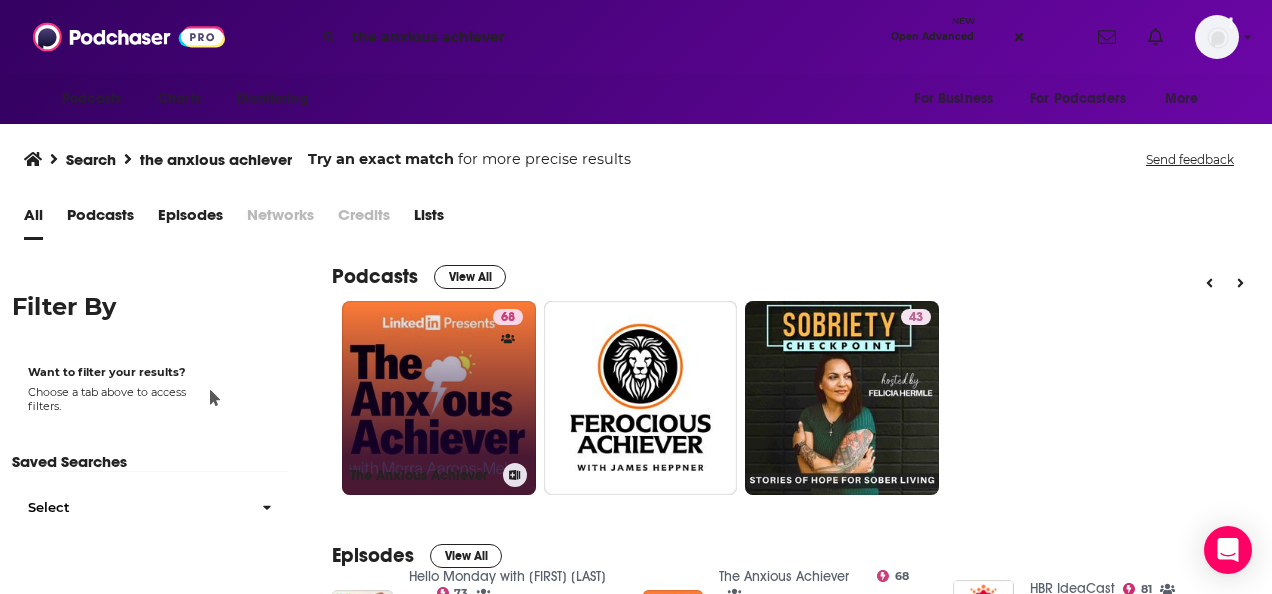click on "[NUMBER] The Anxious Achiever" at bounding box center (439, 398) 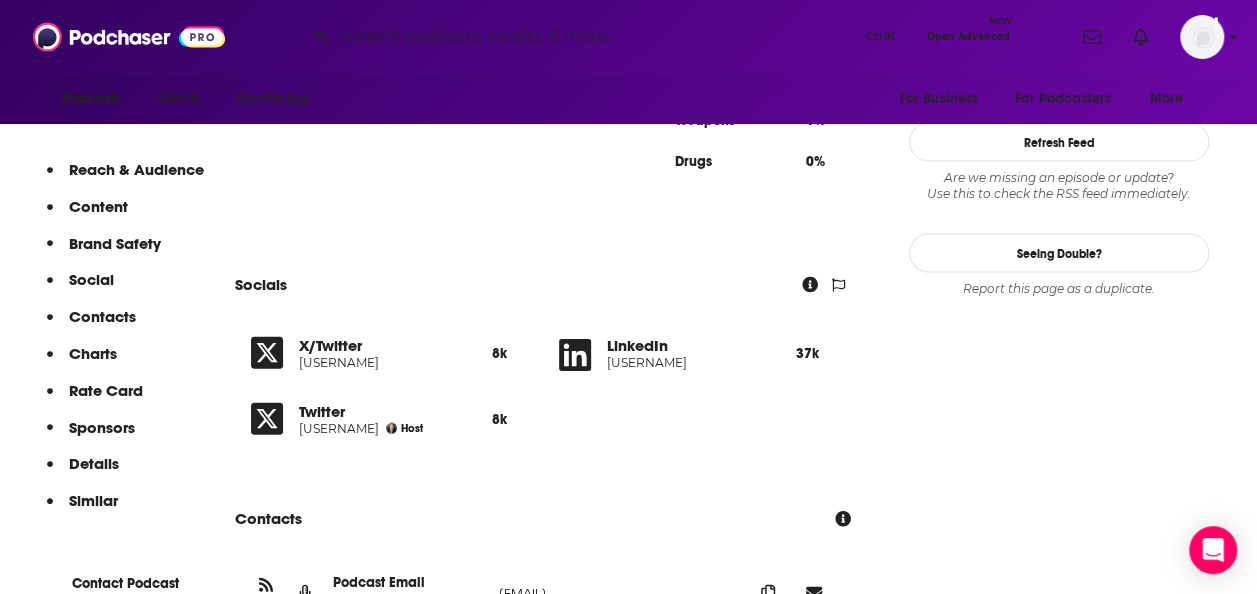 scroll, scrollTop: 2200, scrollLeft: 0, axis: vertical 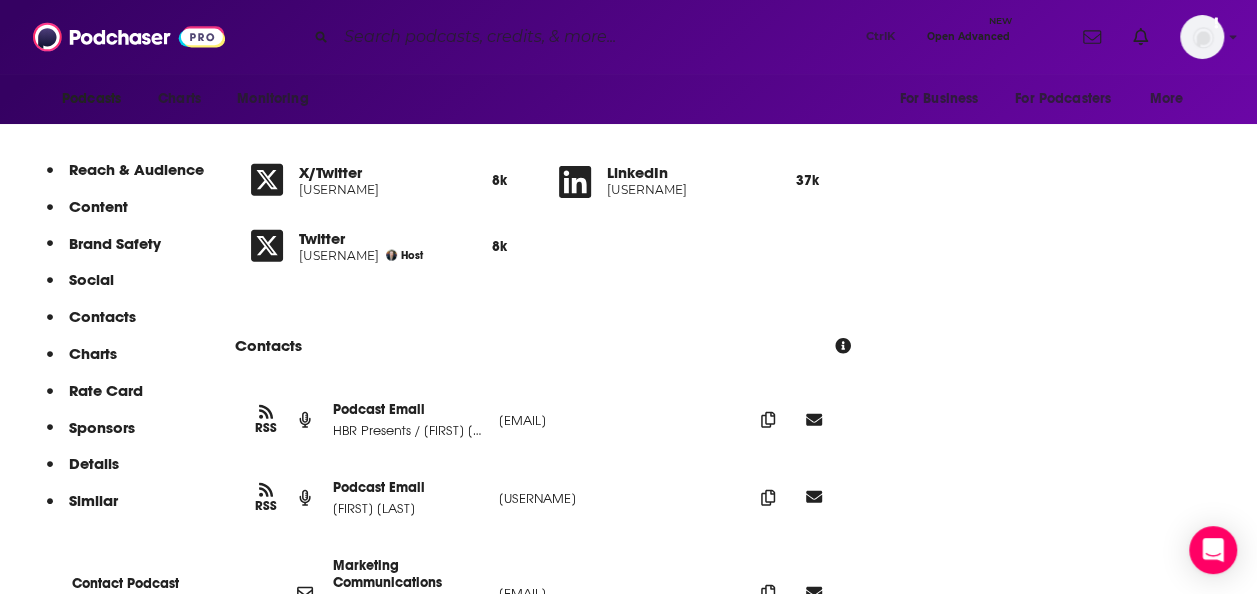 click at bounding box center [814, 497] 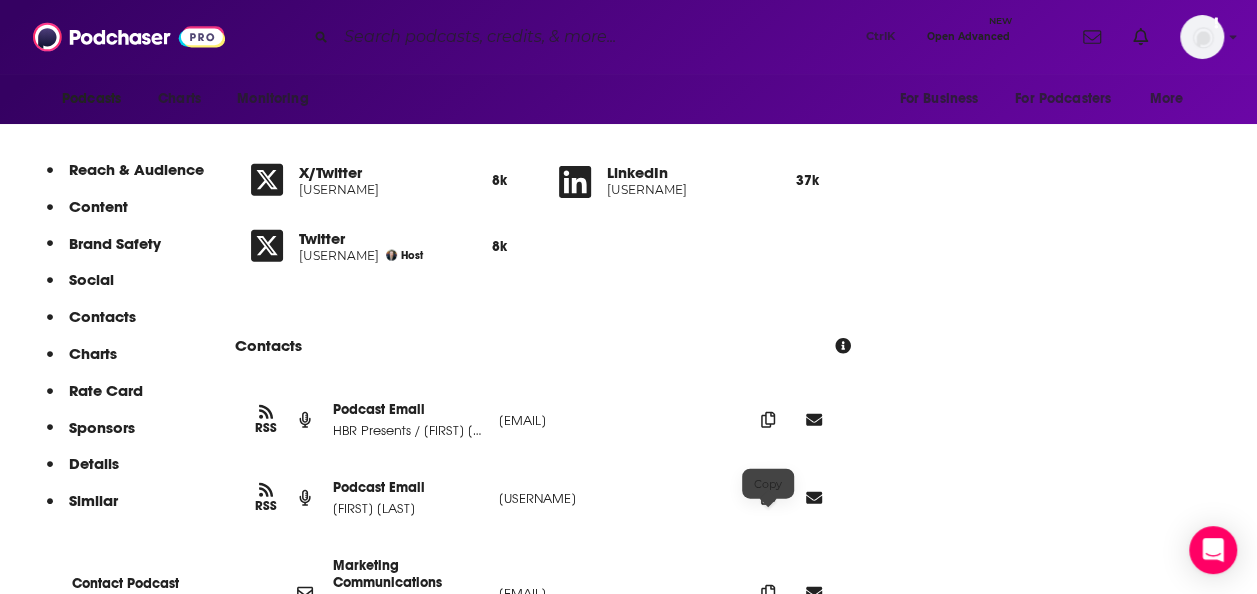 click at bounding box center (768, 420) 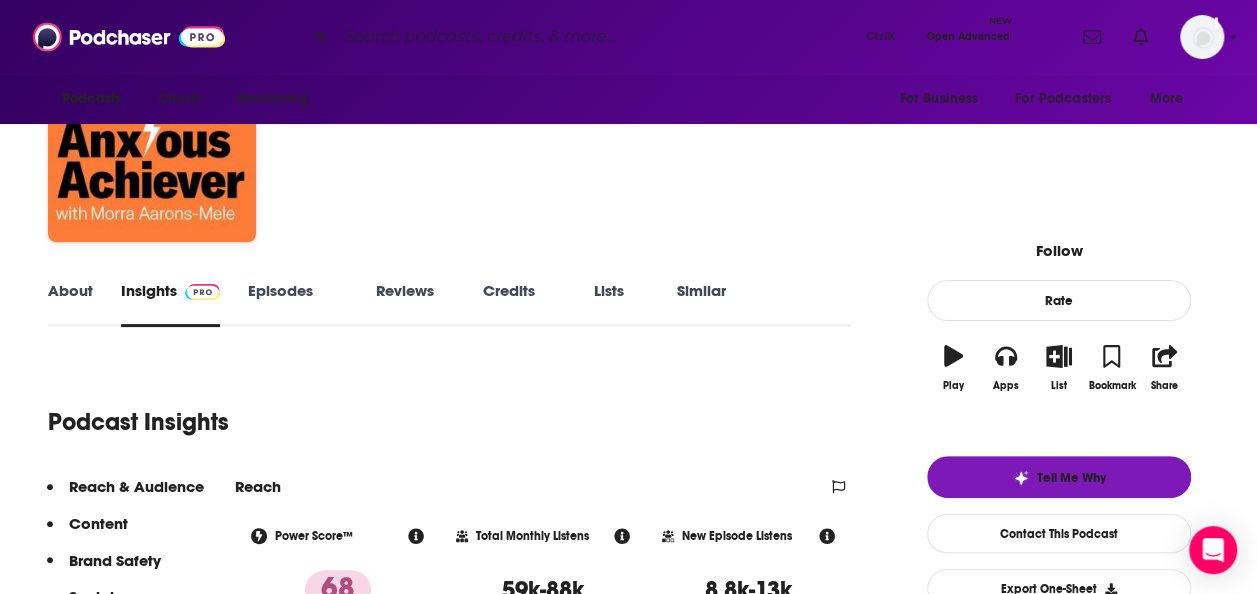 scroll, scrollTop: 0, scrollLeft: 0, axis: both 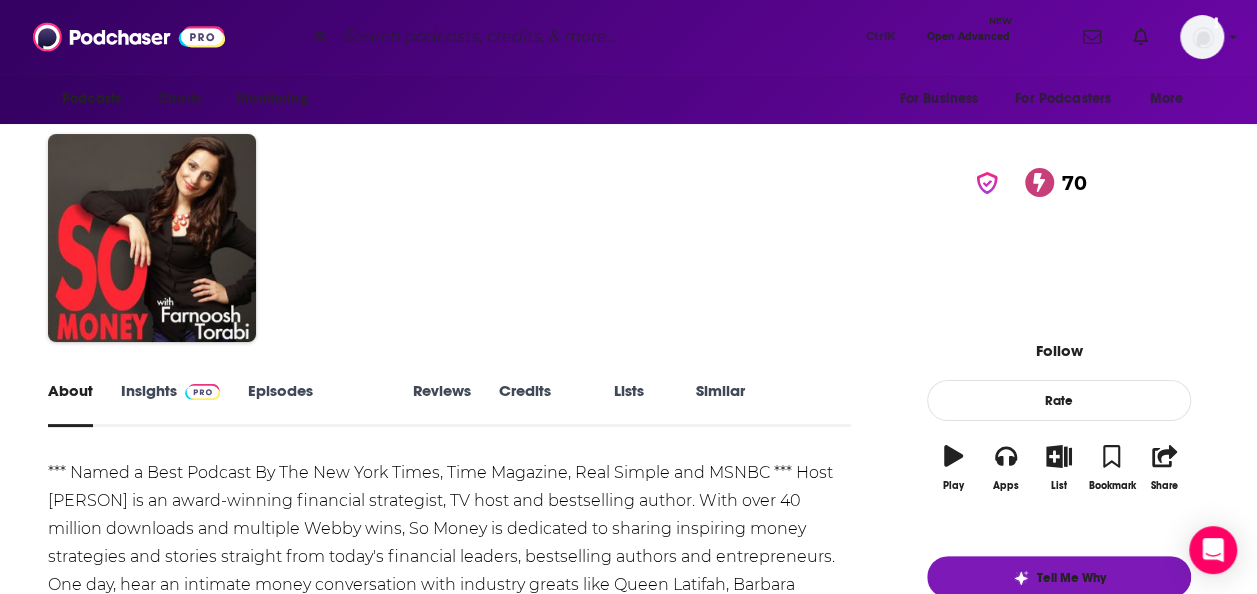 click on "Insights" at bounding box center (170, 404) 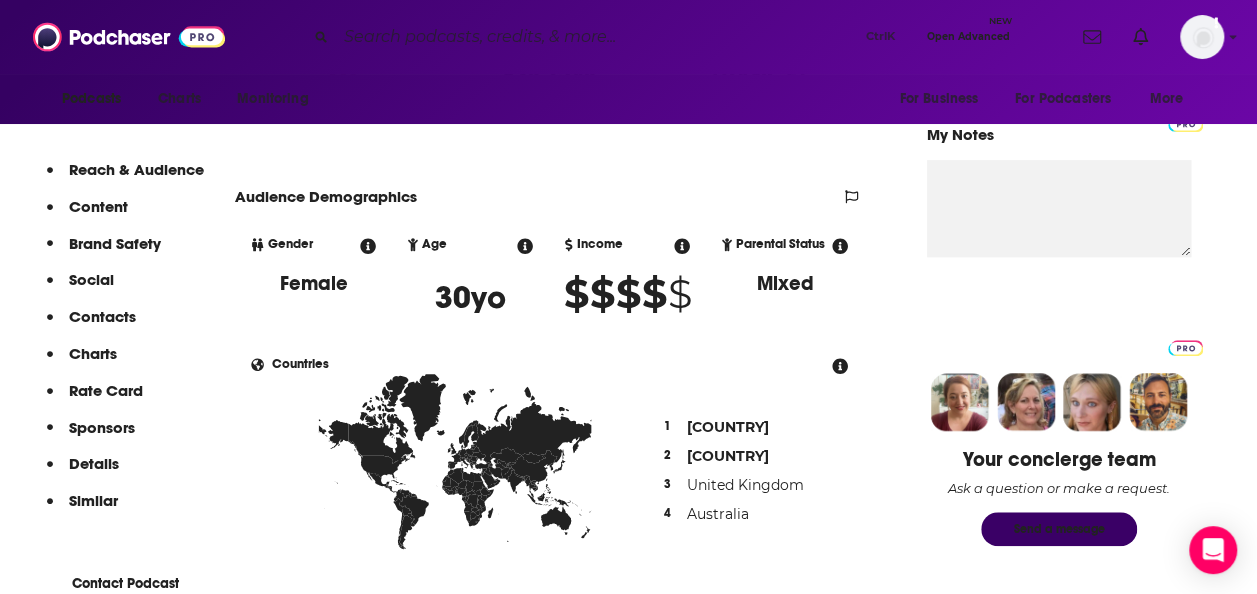 scroll, scrollTop: 800, scrollLeft: 0, axis: vertical 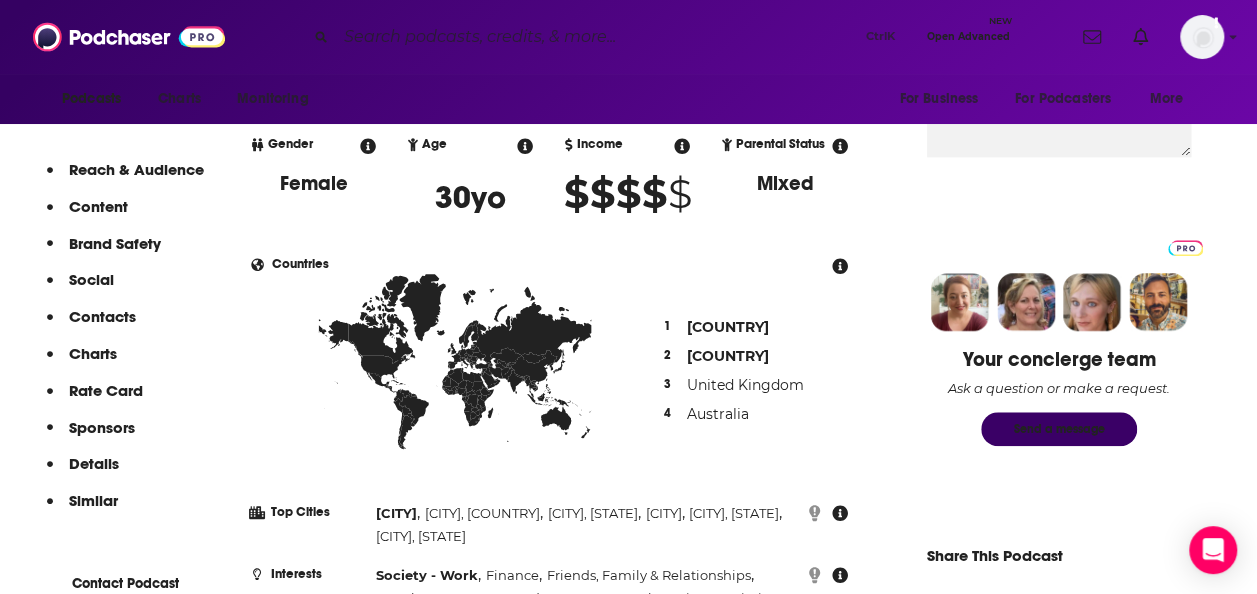 click on "Content" at bounding box center [98, 206] 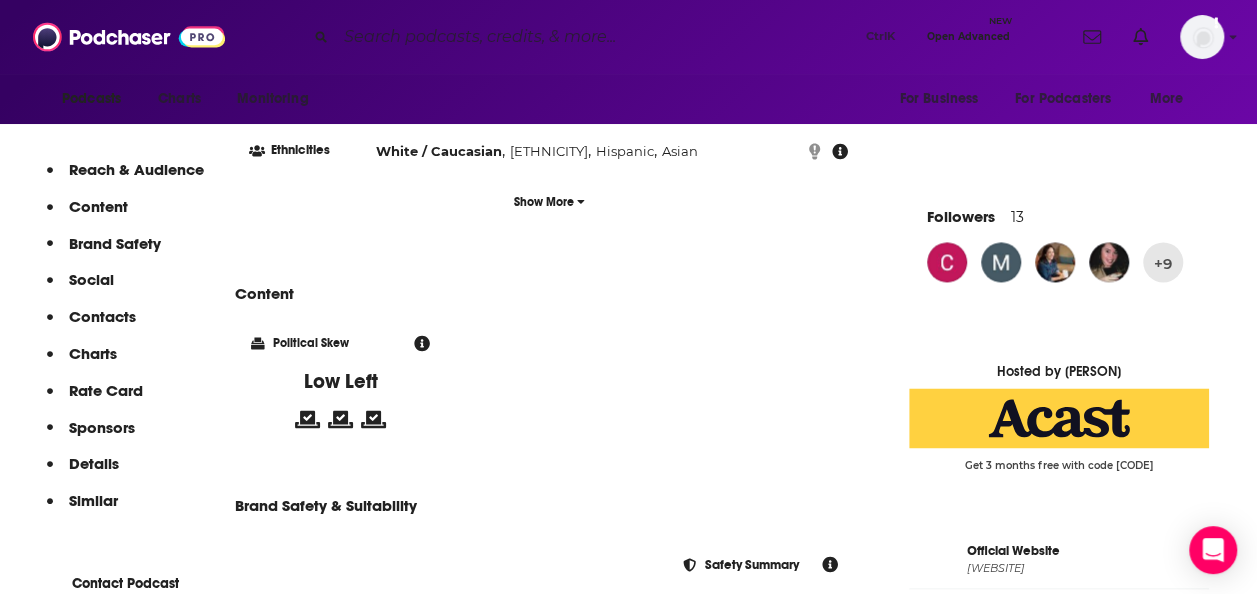 scroll, scrollTop: 1359, scrollLeft: 0, axis: vertical 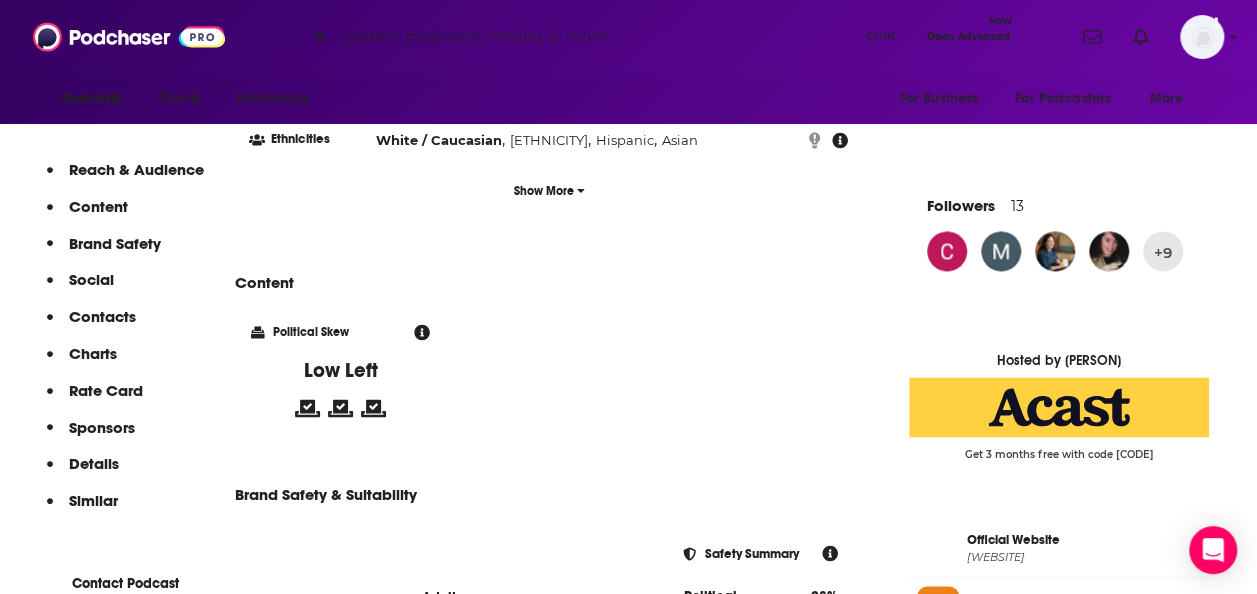 click on "Details" at bounding box center (136, 169) 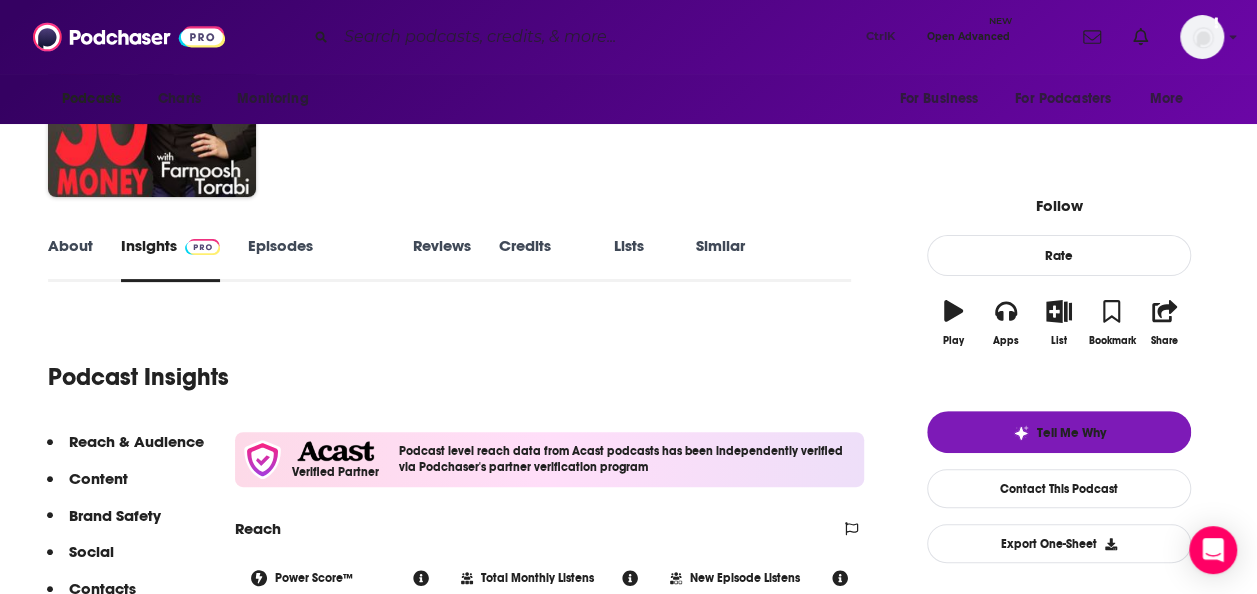scroll, scrollTop: 0, scrollLeft: 0, axis: both 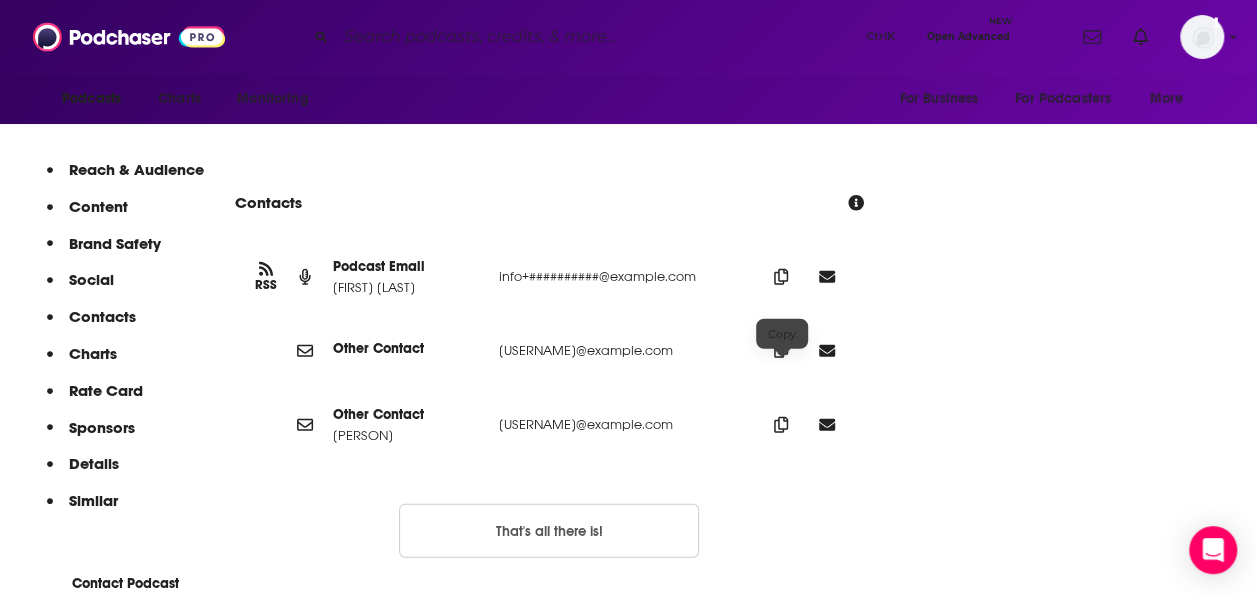 click at bounding box center (781, 277) 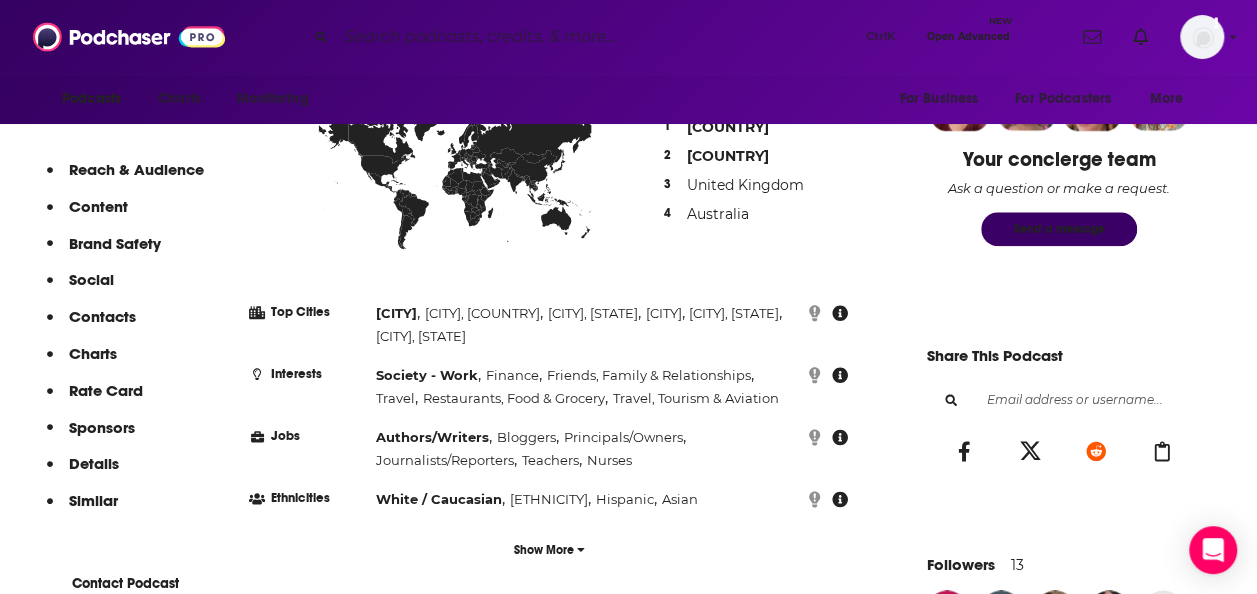 scroll, scrollTop: 600, scrollLeft: 0, axis: vertical 